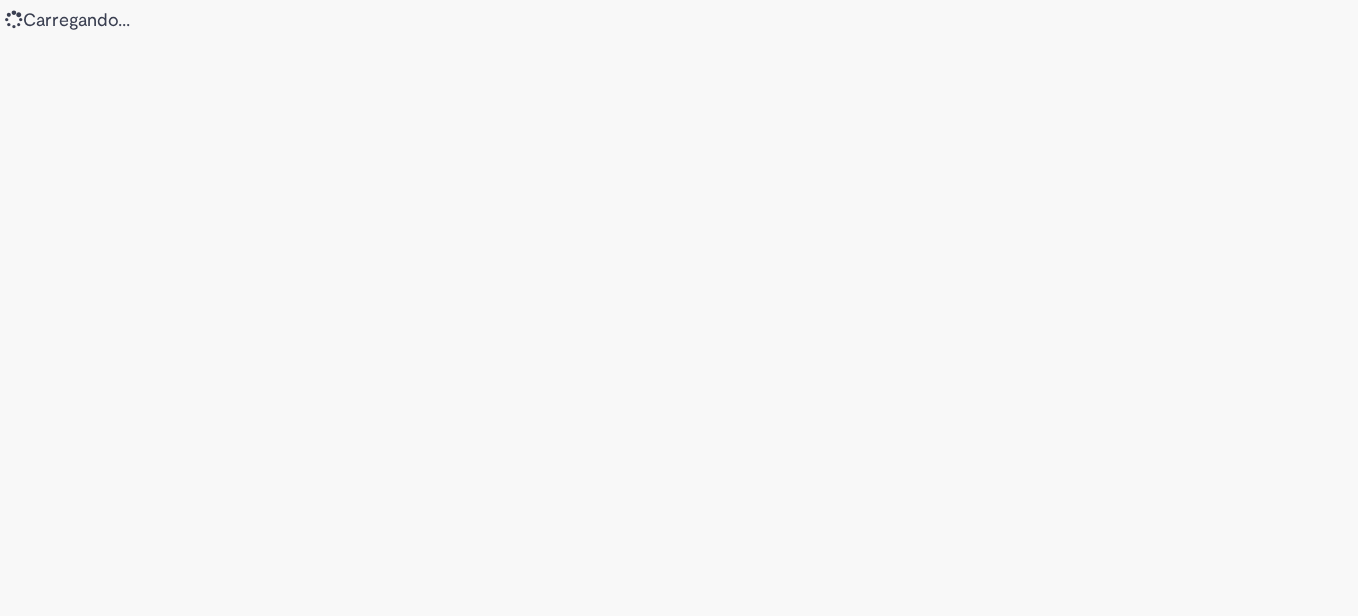 scroll, scrollTop: 0, scrollLeft: 0, axis: both 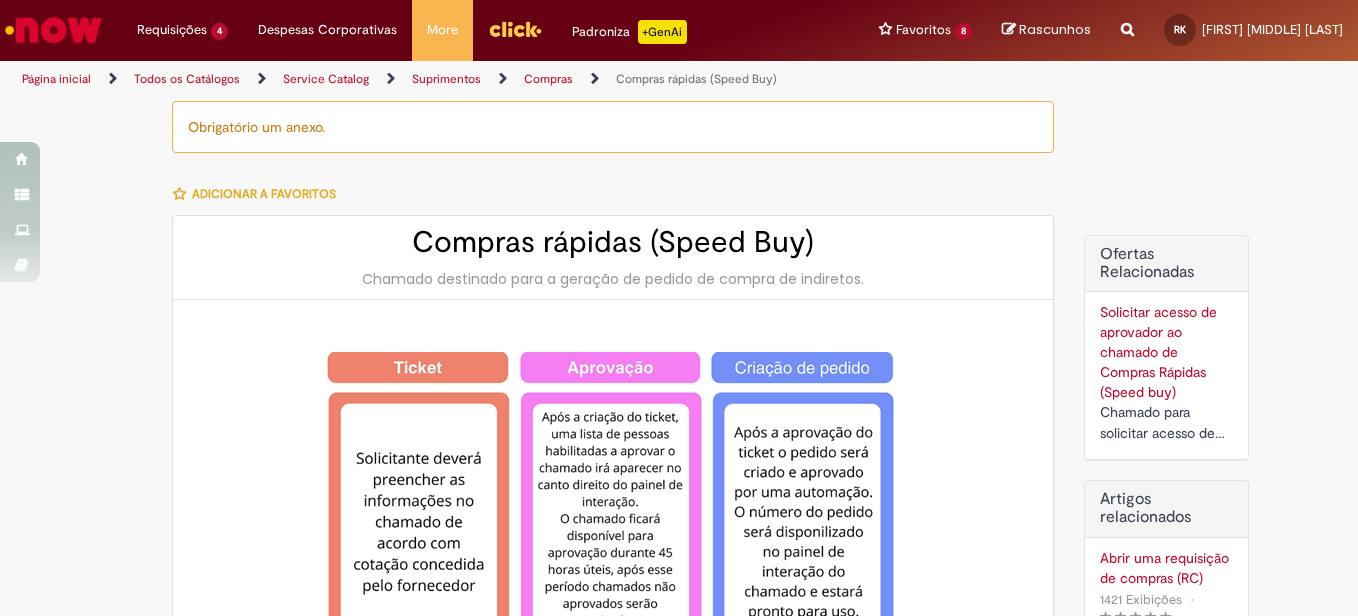 type on "********" 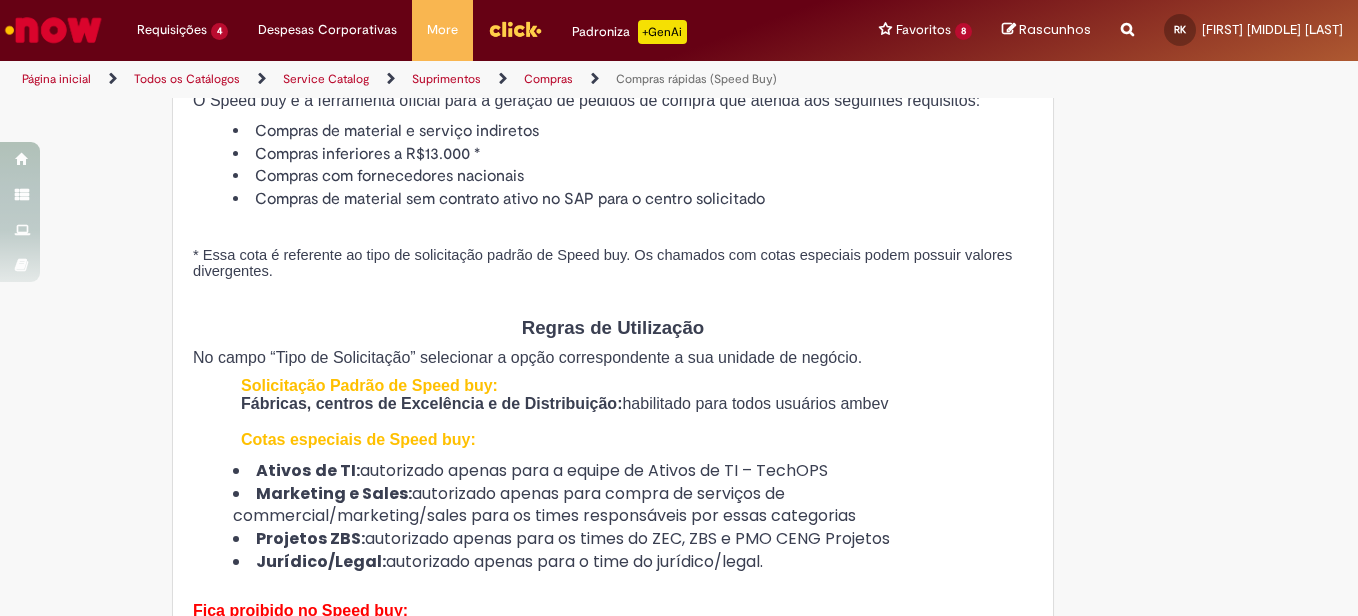 scroll, scrollTop: 300, scrollLeft: 0, axis: vertical 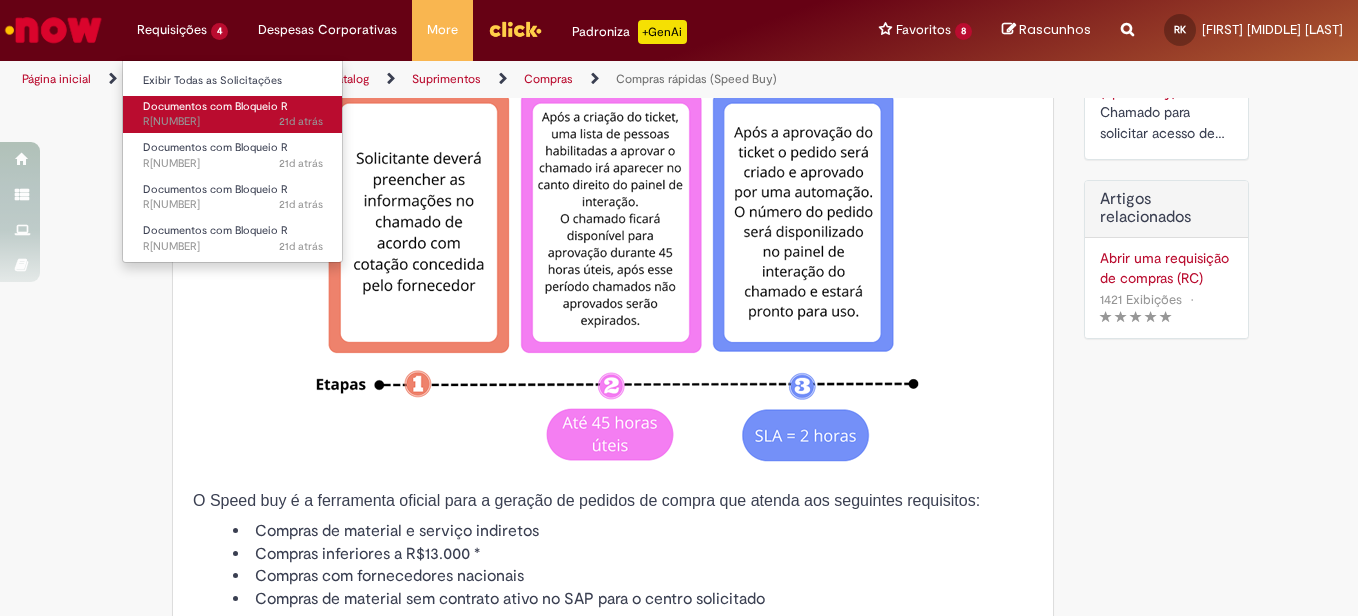 click on "Documentos com Bloqueio R
[TIME] [TIME]  R[NUMBER]" at bounding box center [233, 114] 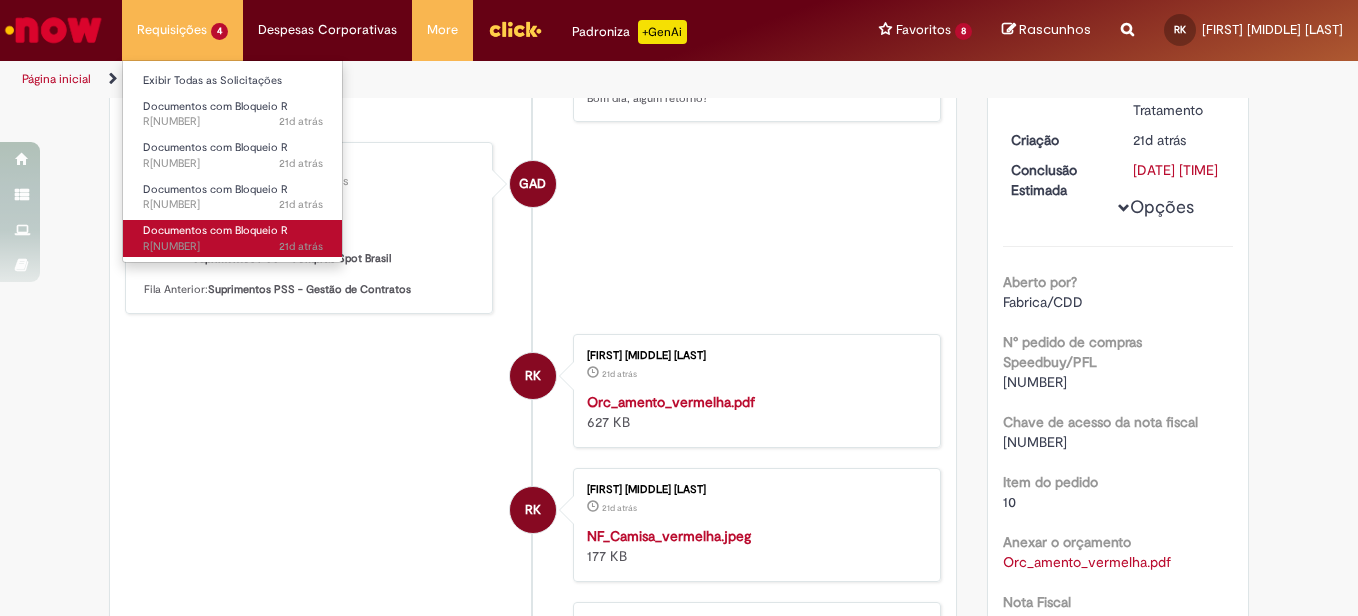 scroll, scrollTop: 0, scrollLeft: 0, axis: both 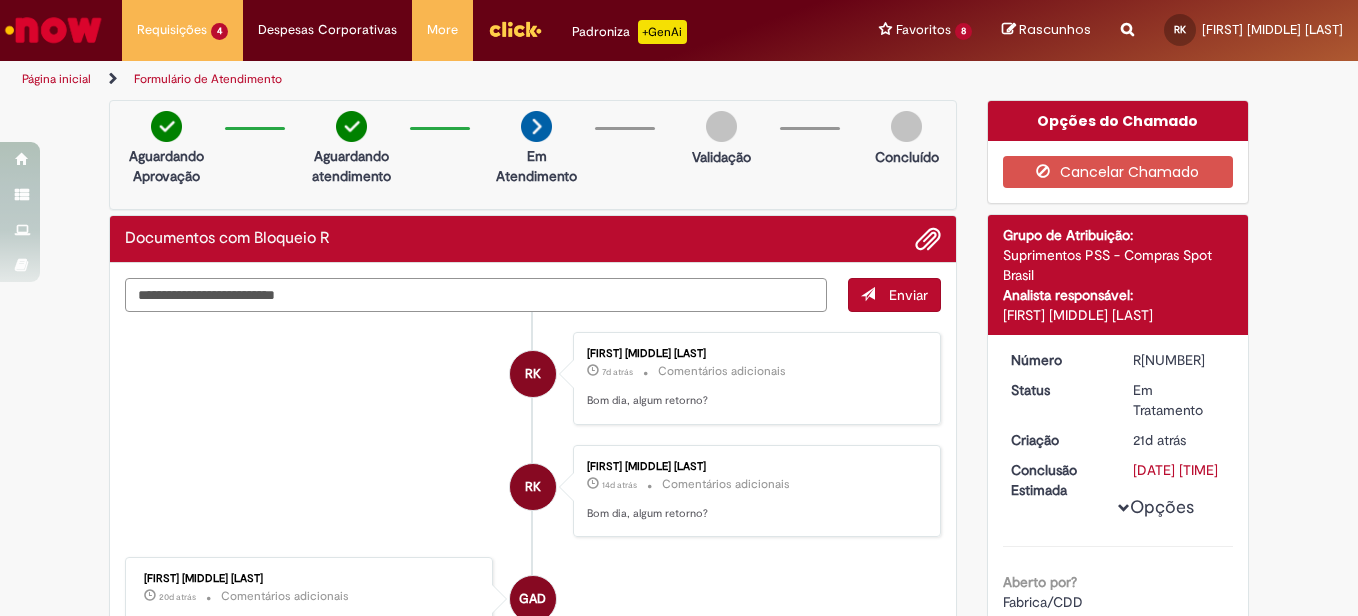 click at bounding box center [476, 295] 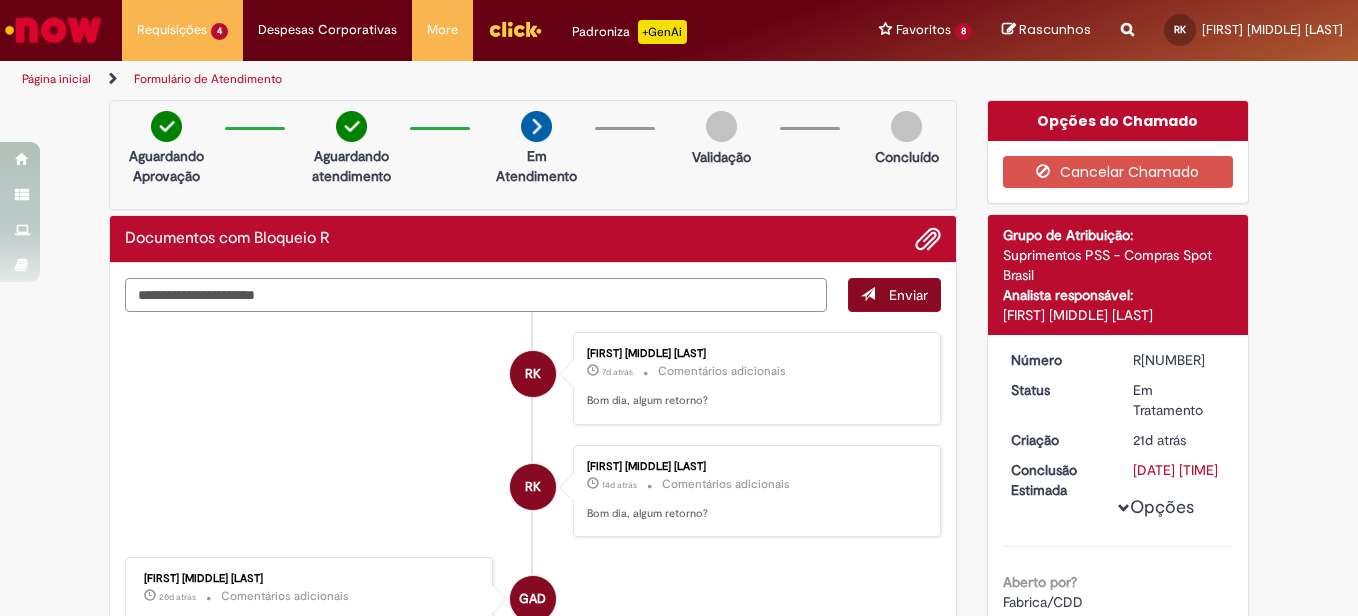 type on "**********" 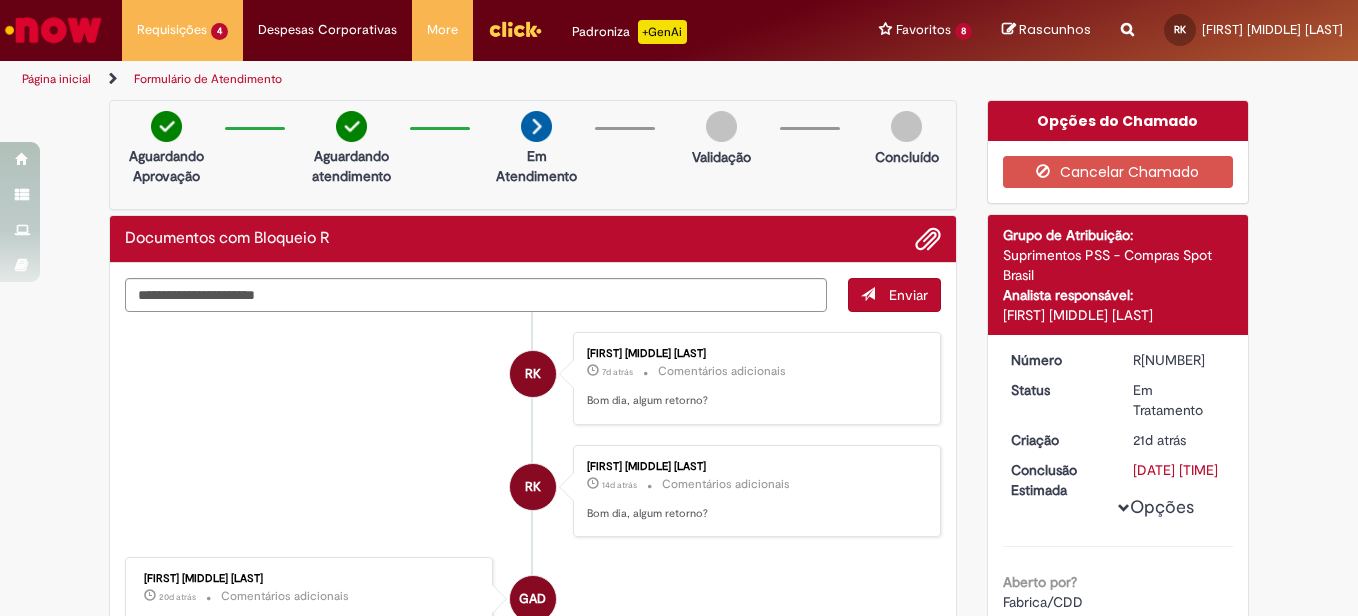 click at bounding box center [868, 294] 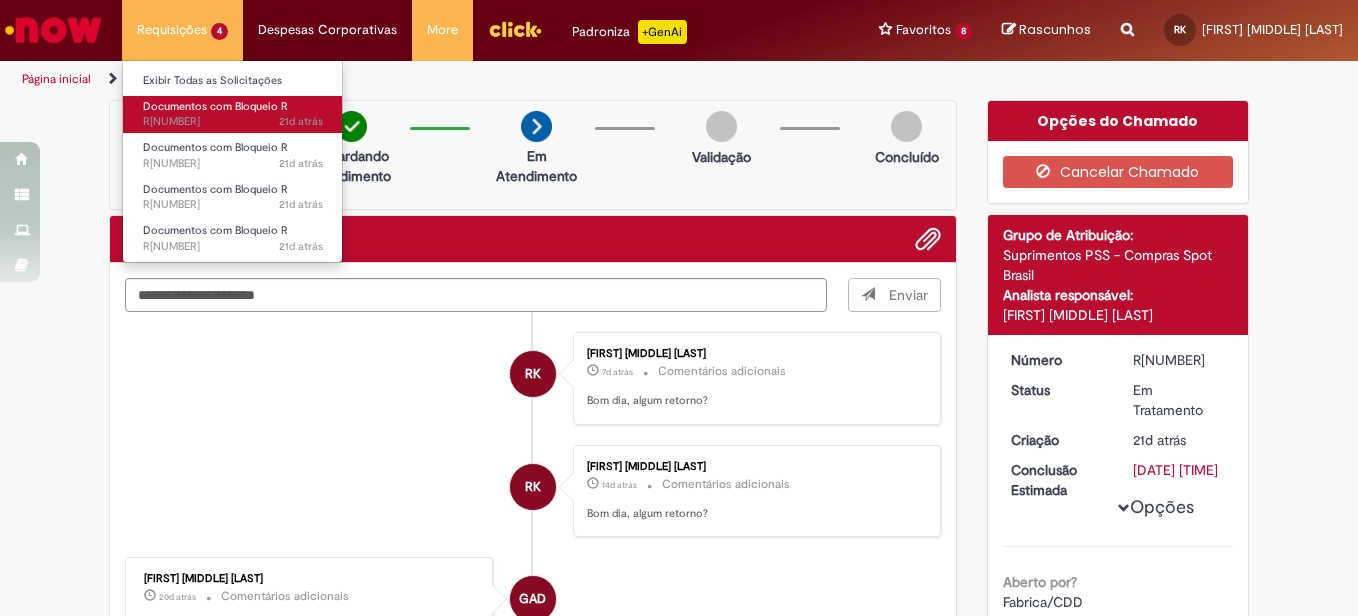 type 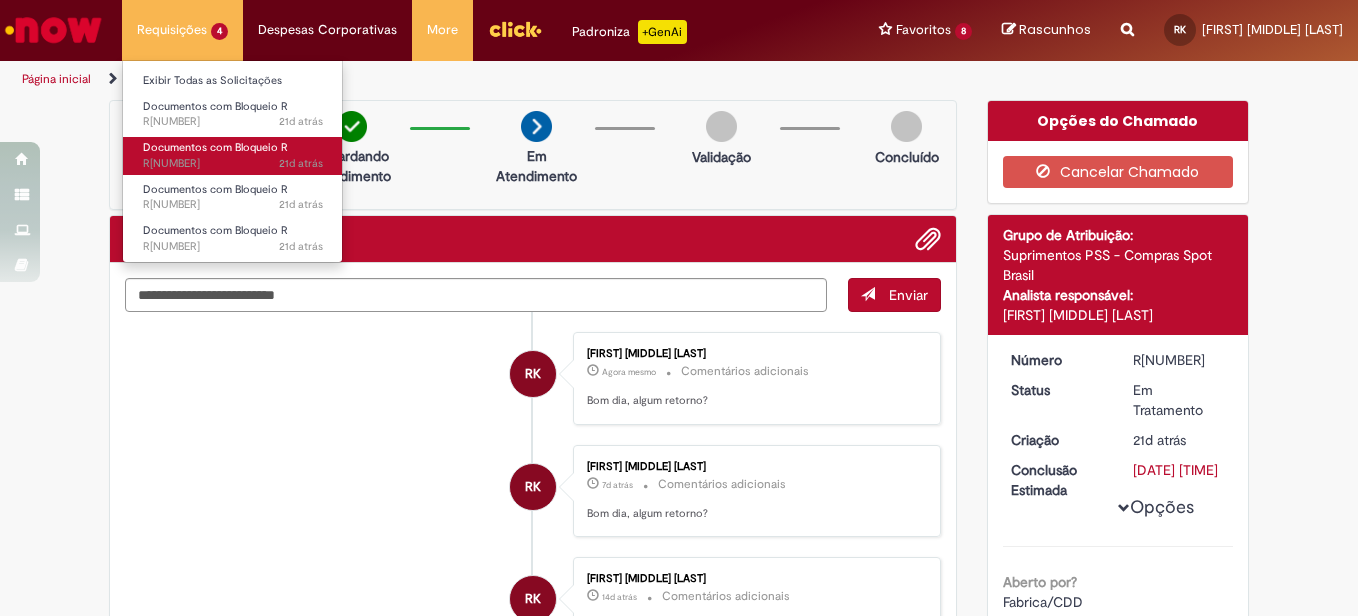click on "Documentos com Bloqueio R" at bounding box center (215, 147) 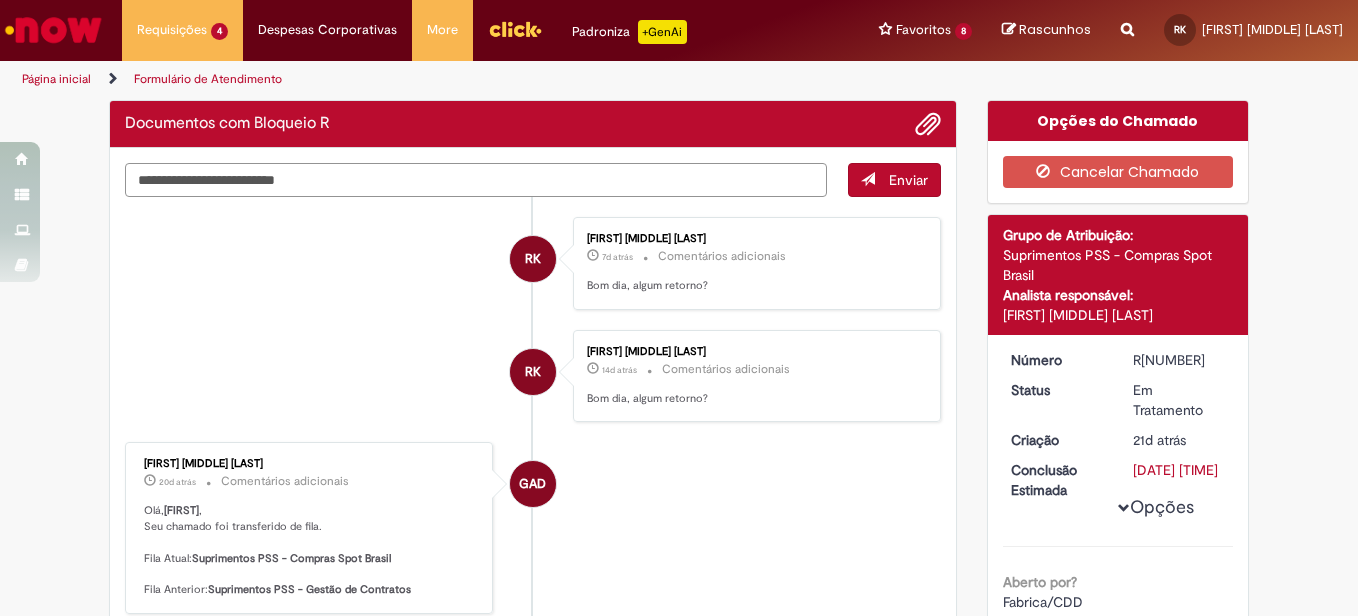 click at bounding box center (476, 180) 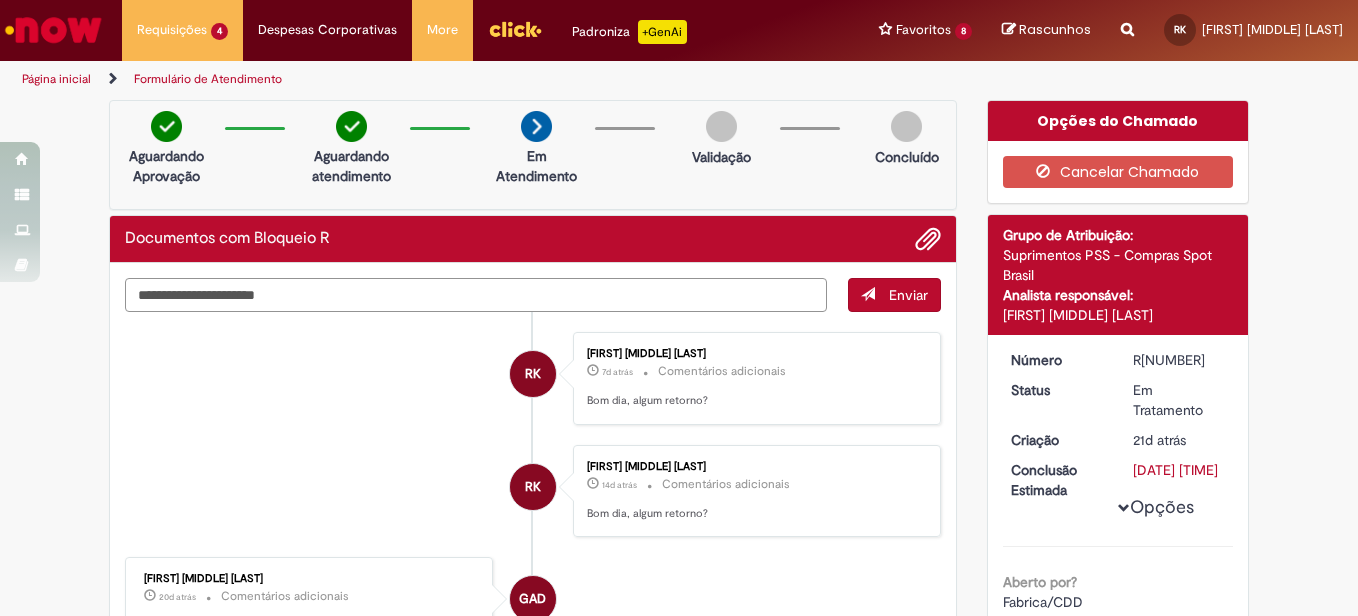 type on "**********" 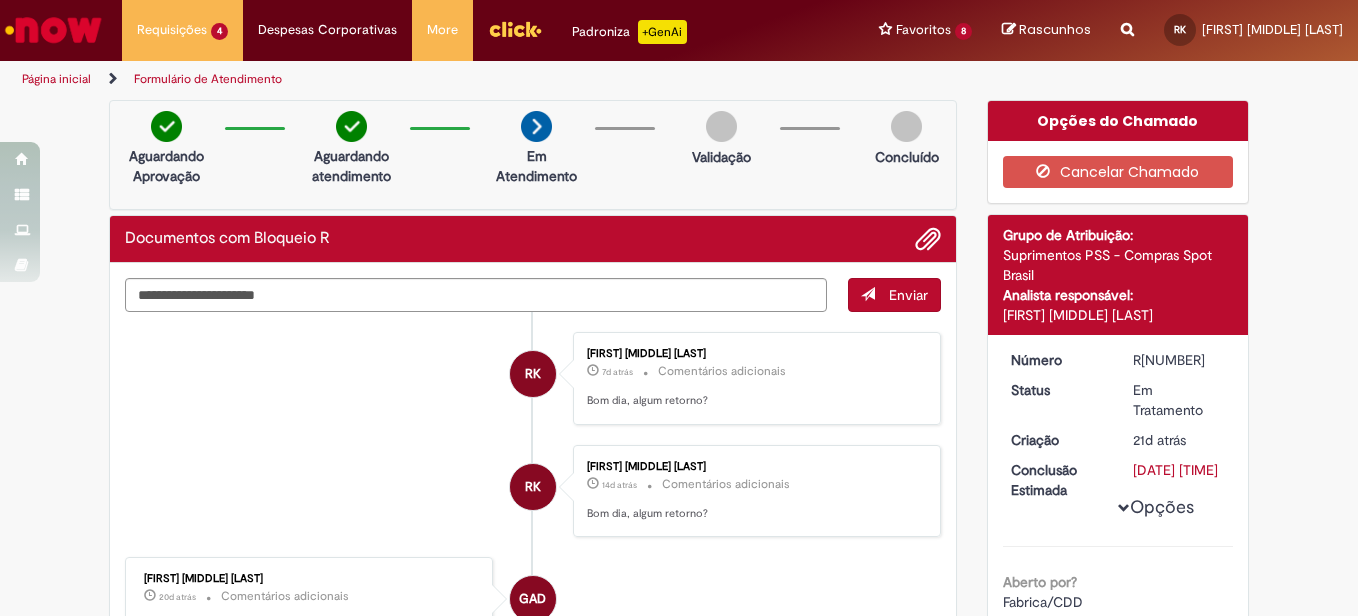 click on "Aguardando Aprovação
Aguardando atendimento
Em Atendimento
Em Atendimento
Validação
Concluído" at bounding box center (533, 155) 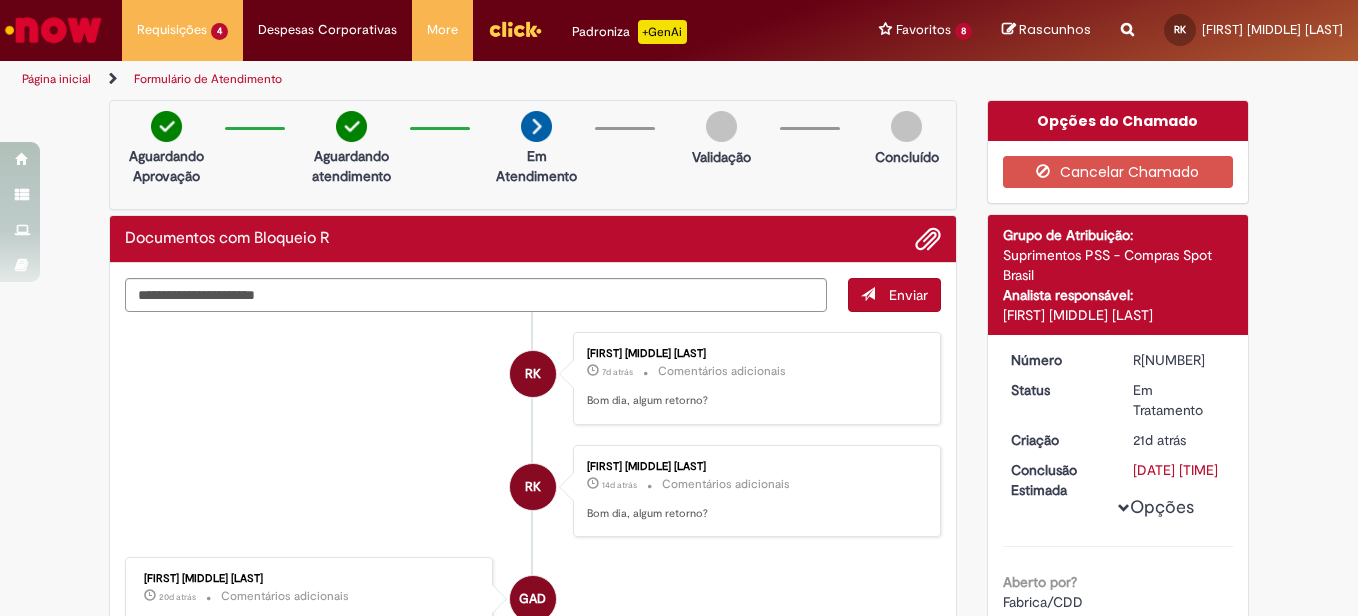 click on "Enviar" at bounding box center (894, 295) 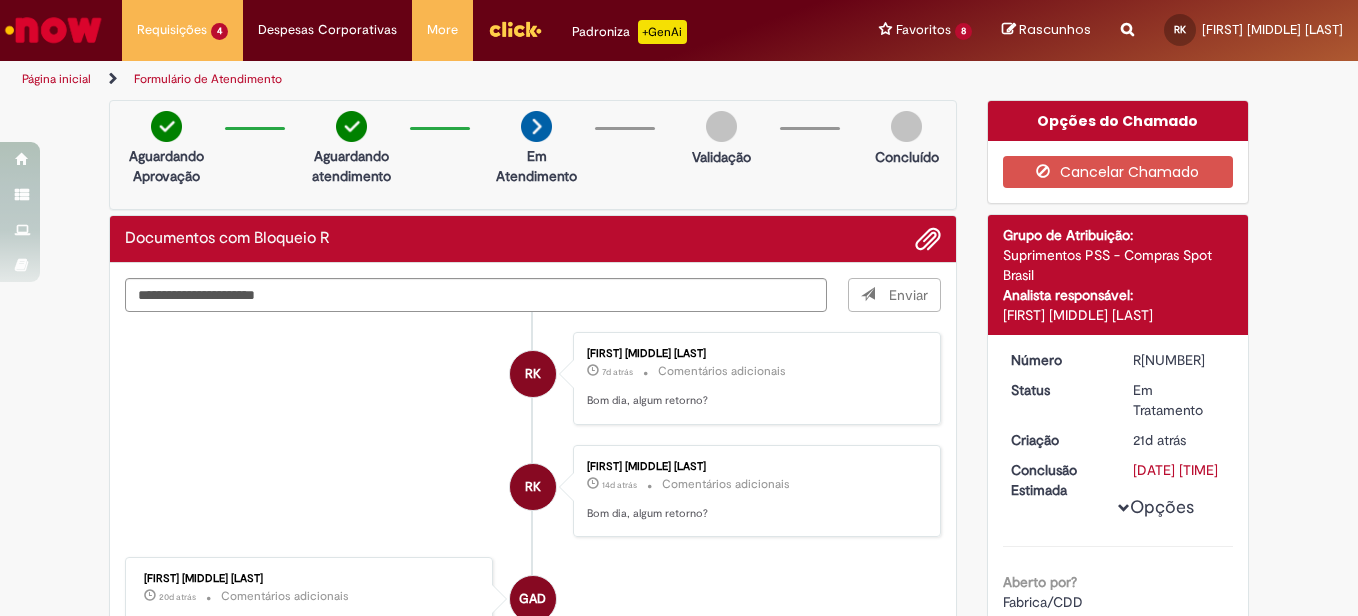 type 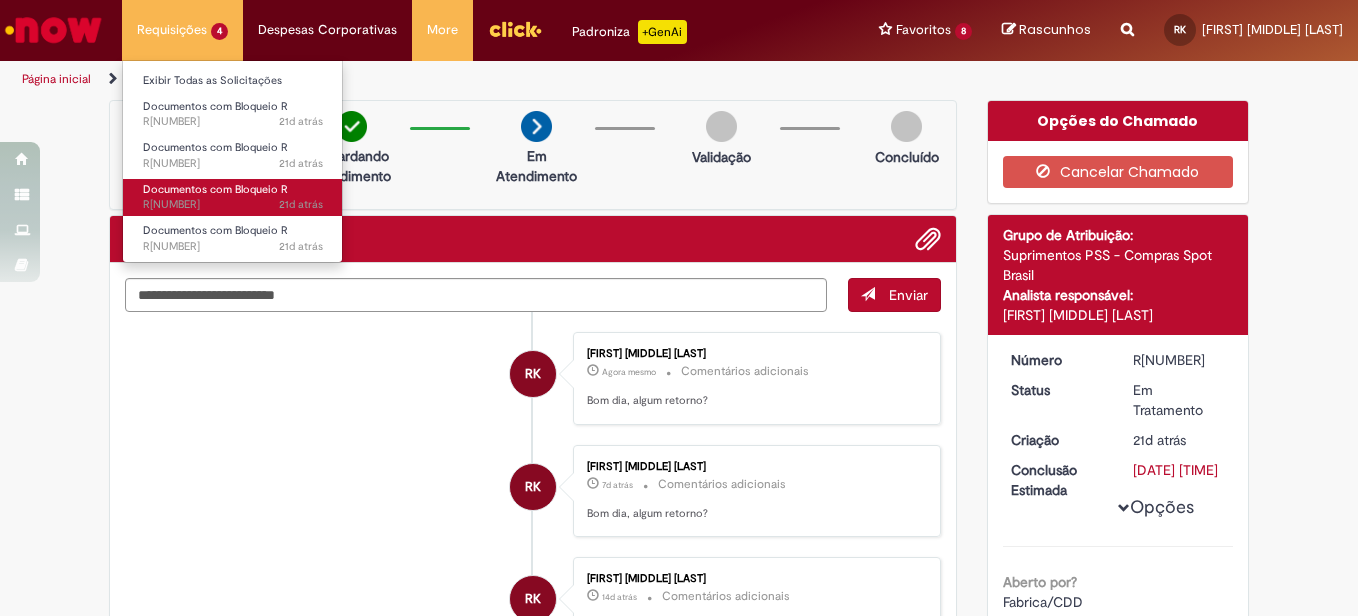 click on "Documentos com Bloqueio R" at bounding box center [215, 189] 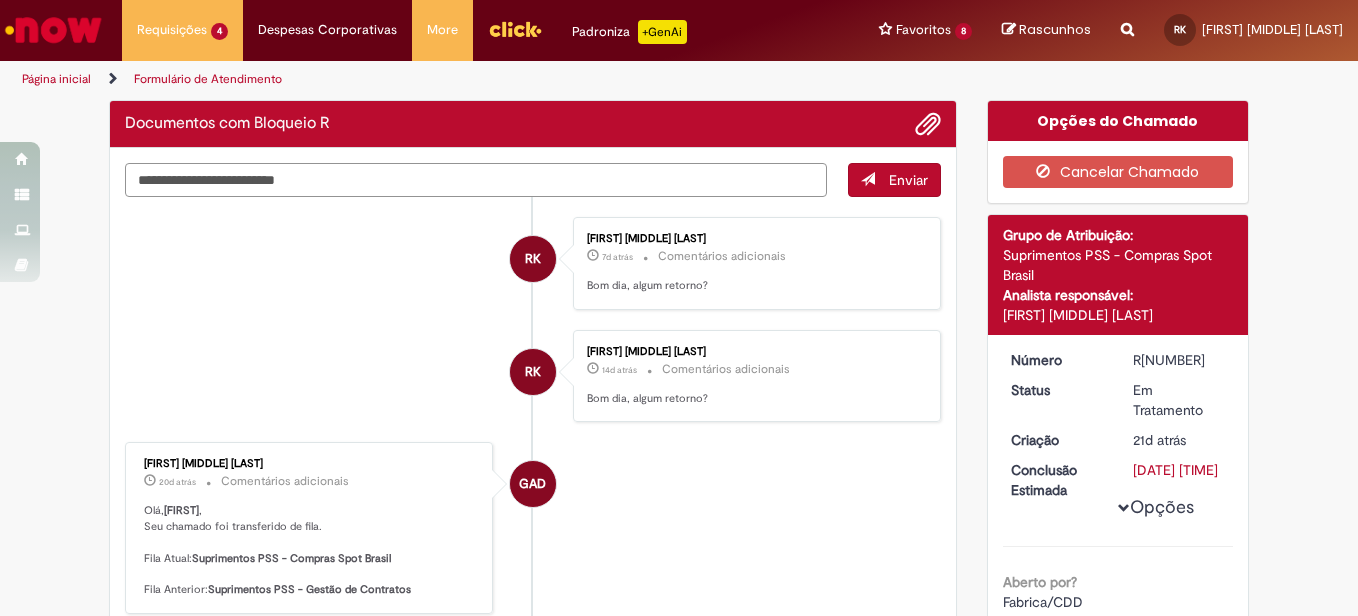 click at bounding box center (476, 180) 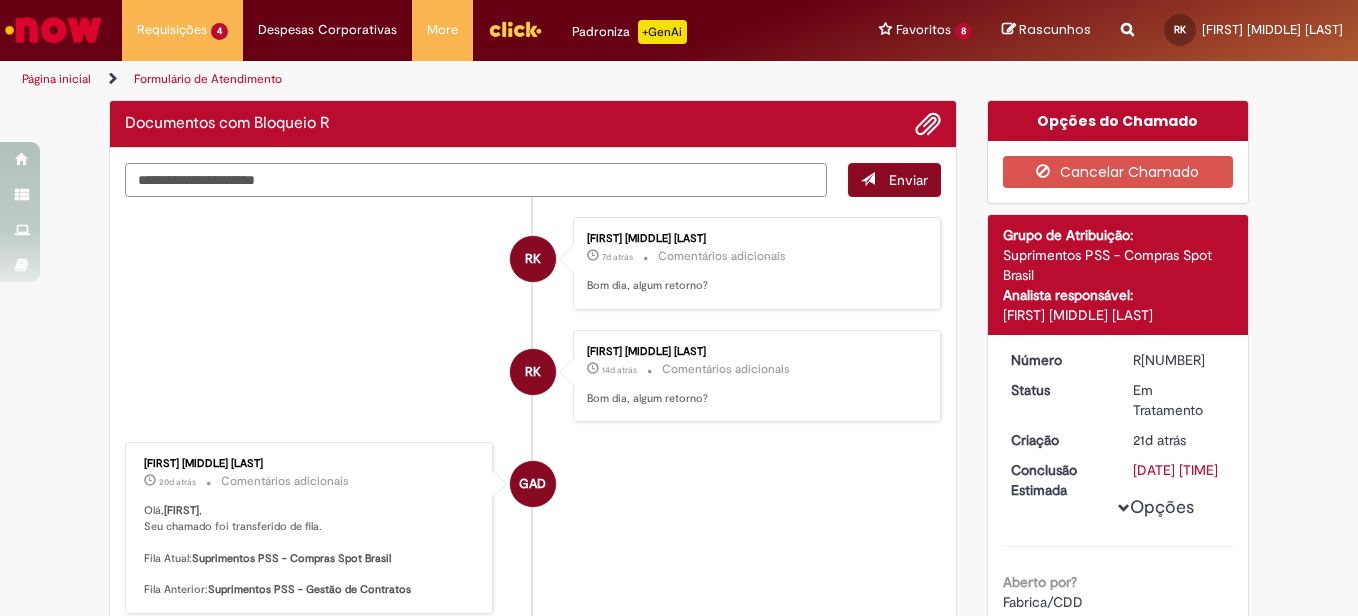type on "**********" 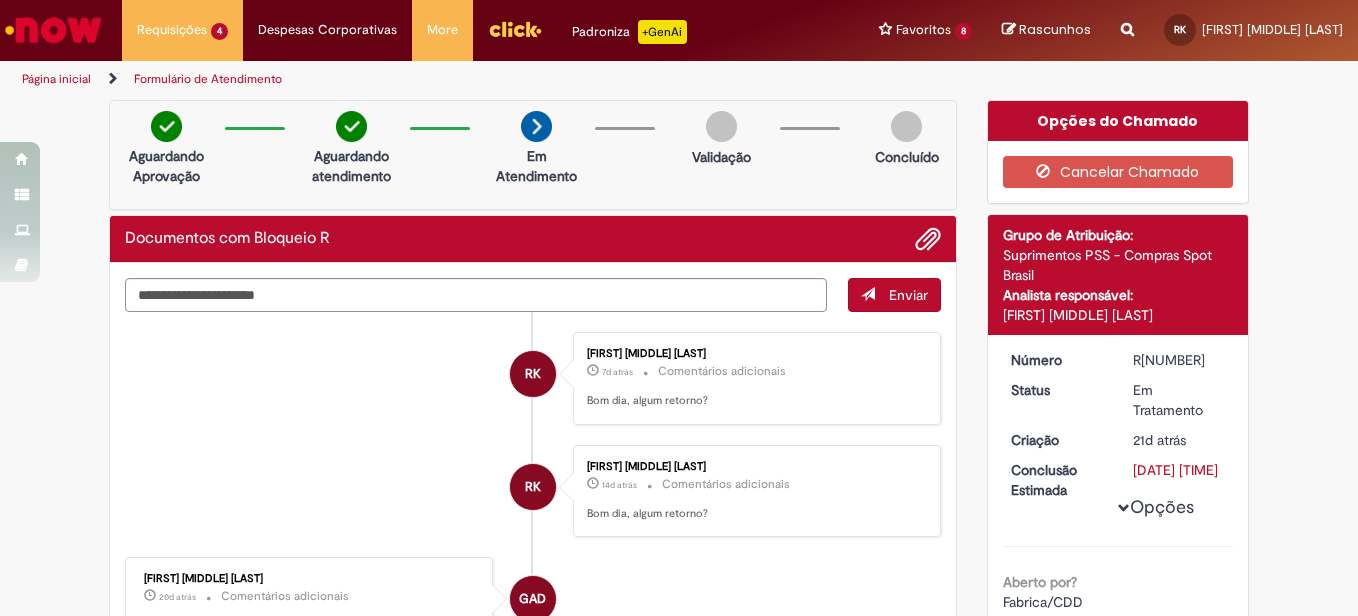 click on "Enviar" at bounding box center [894, 295] 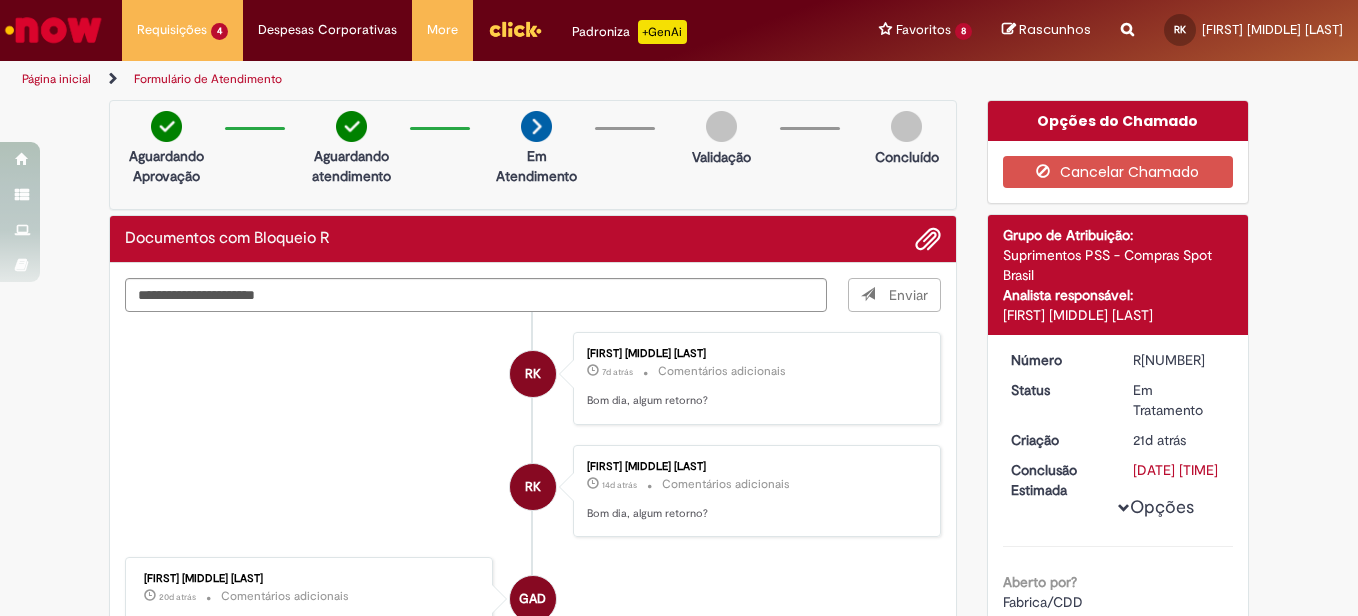 type 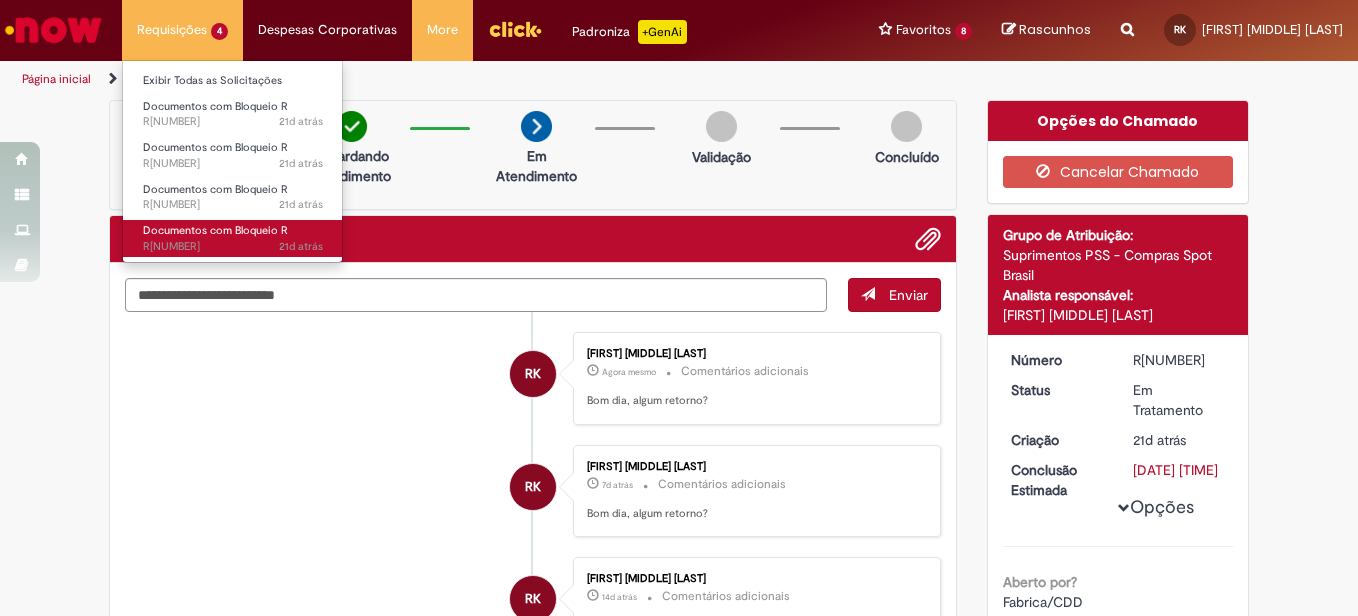 click on "[TIME] [TIME]  R[NUMBER]" at bounding box center (233, 247) 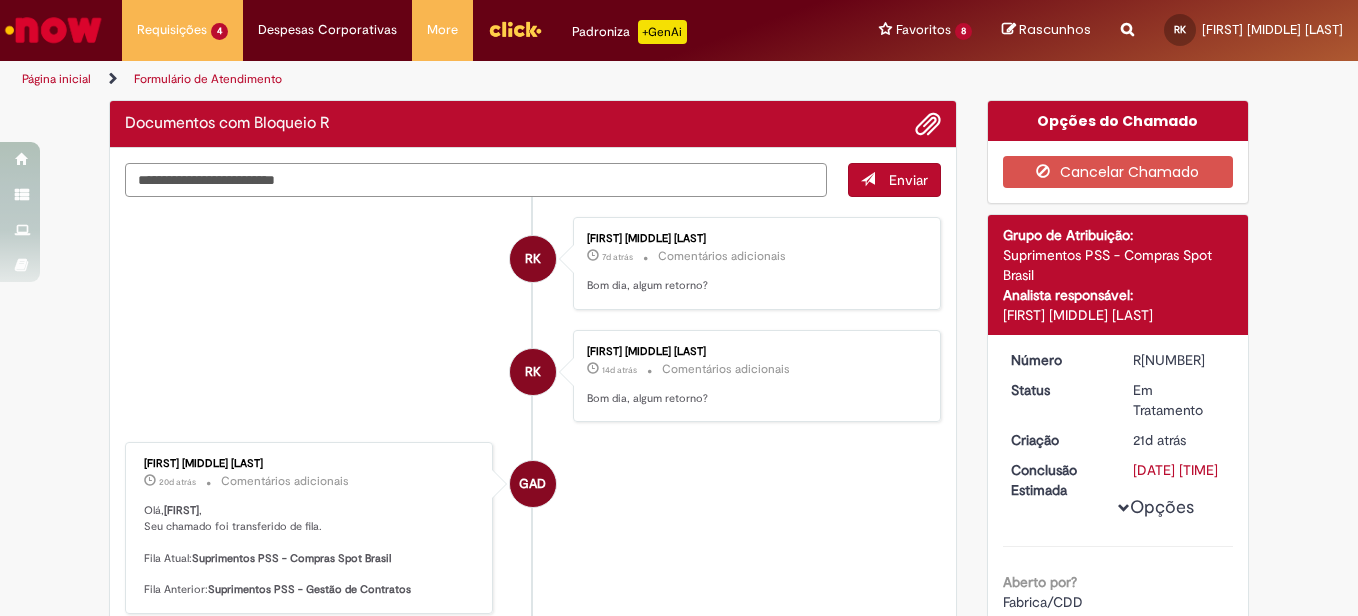 click at bounding box center [476, 180] 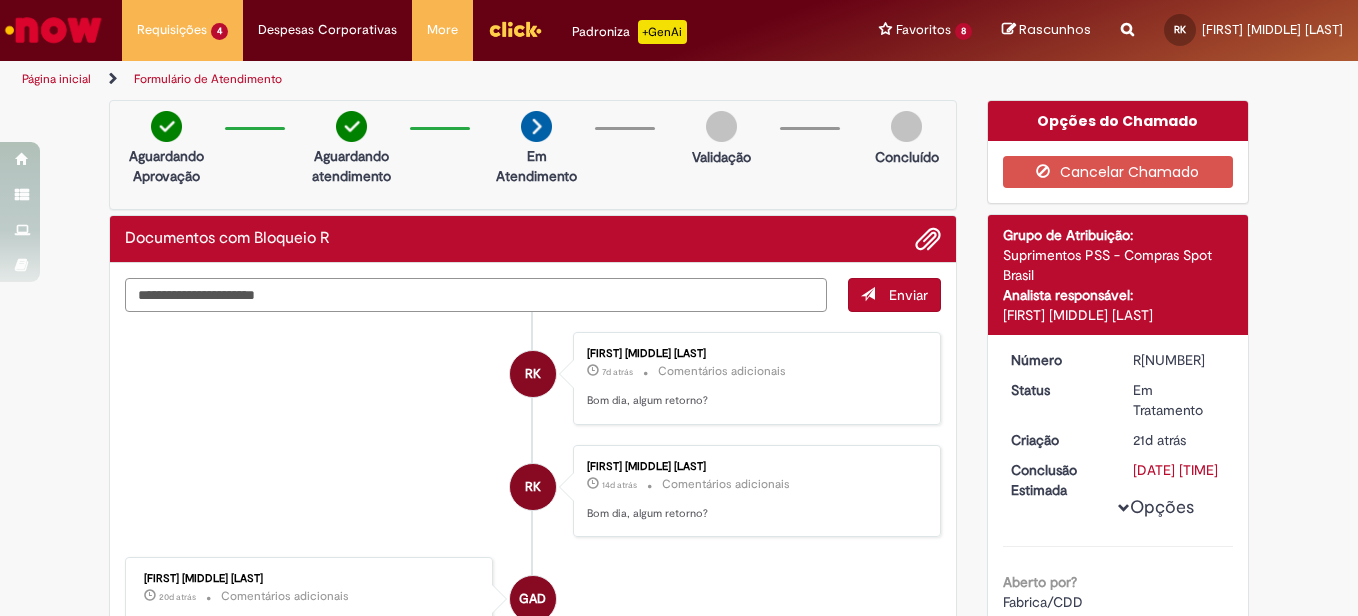 type on "**********" 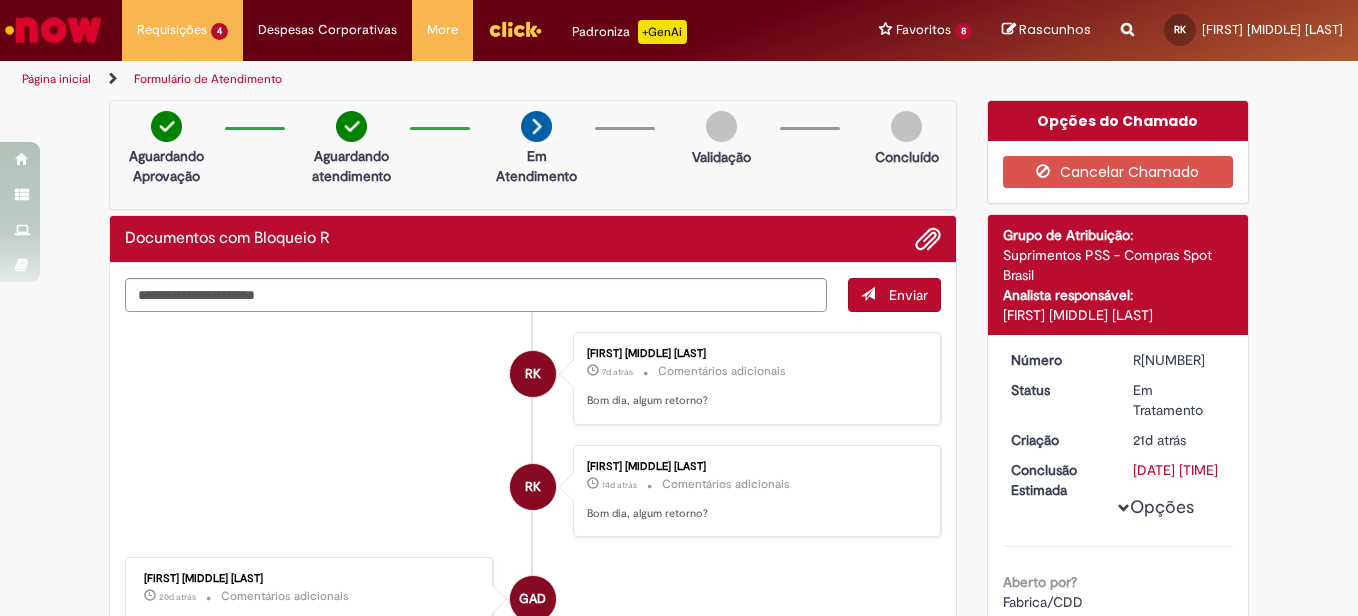 click on "Aguardando Aprovação
Aguardando atendimento
Em Atendimento
Em Atendimento
Validação
Concluído" at bounding box center (533, 155) 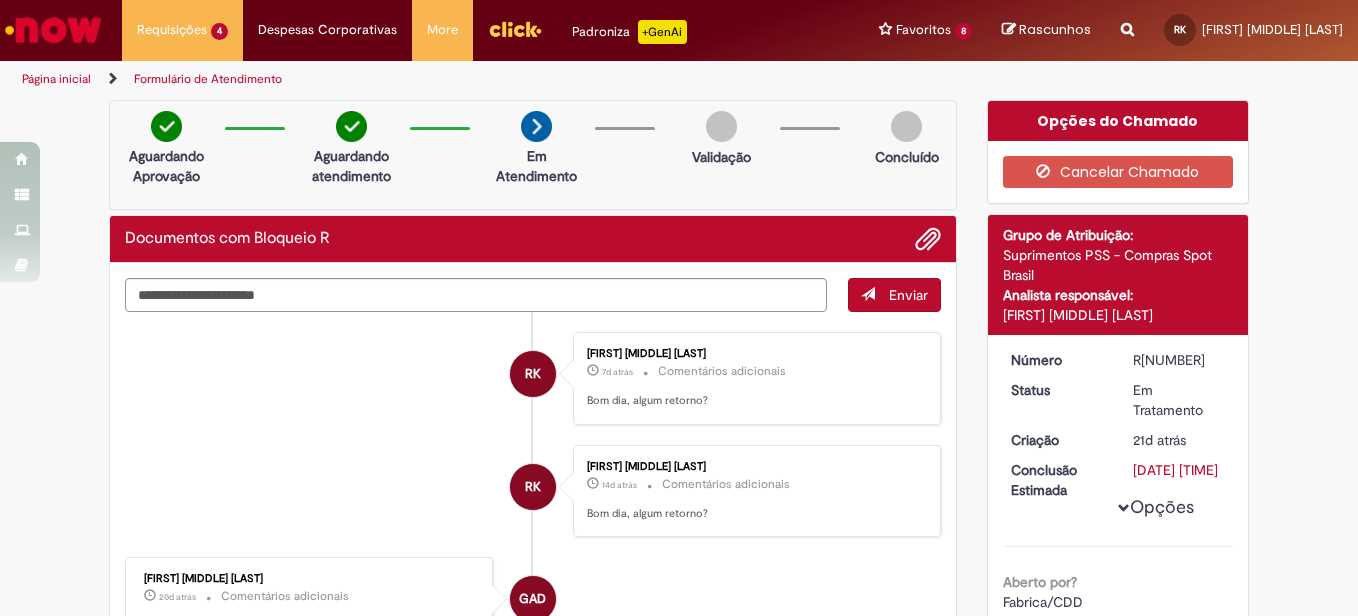 click on "Enviar" at bounding box center [908, 295] 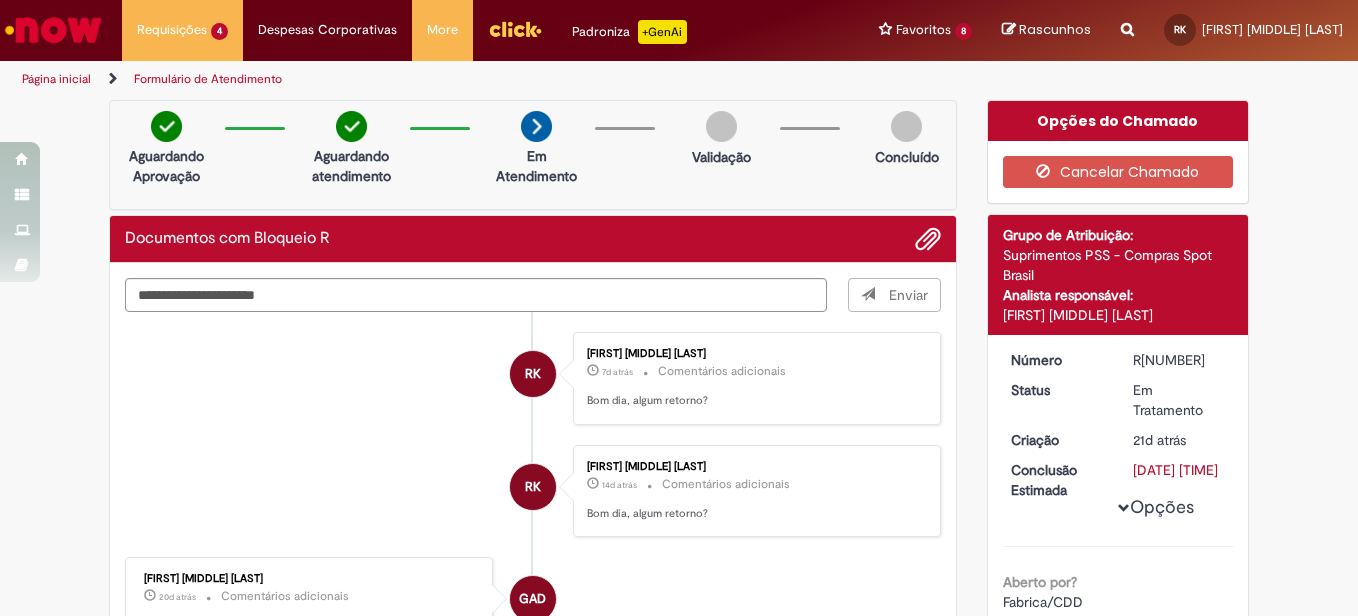 type 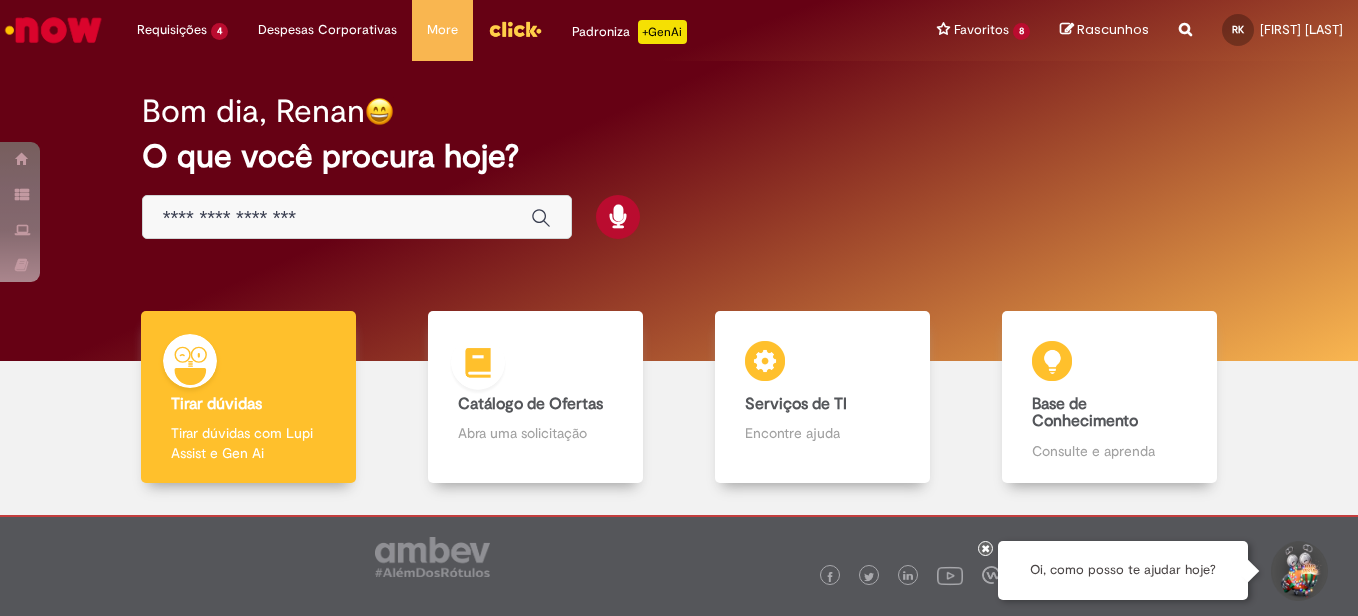 scroll, scrollTop: 0, scrollLeft: 0, axis: both 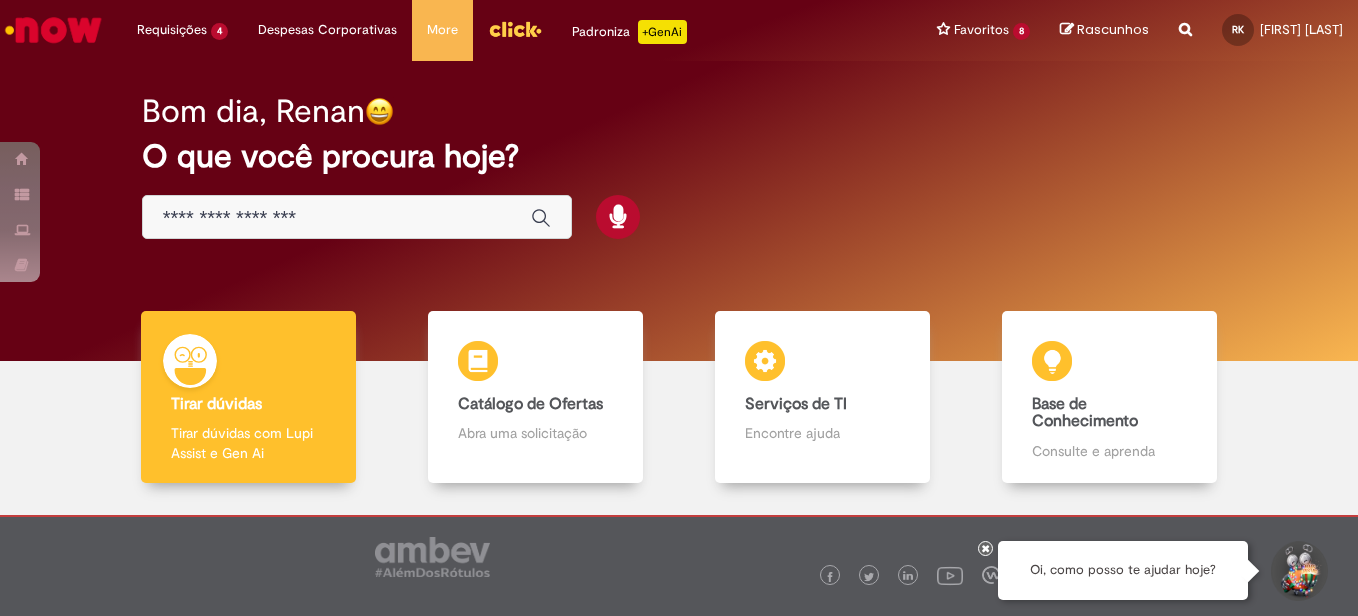 click on "O que você procura hoje?" at bounding box center [679, 156] 